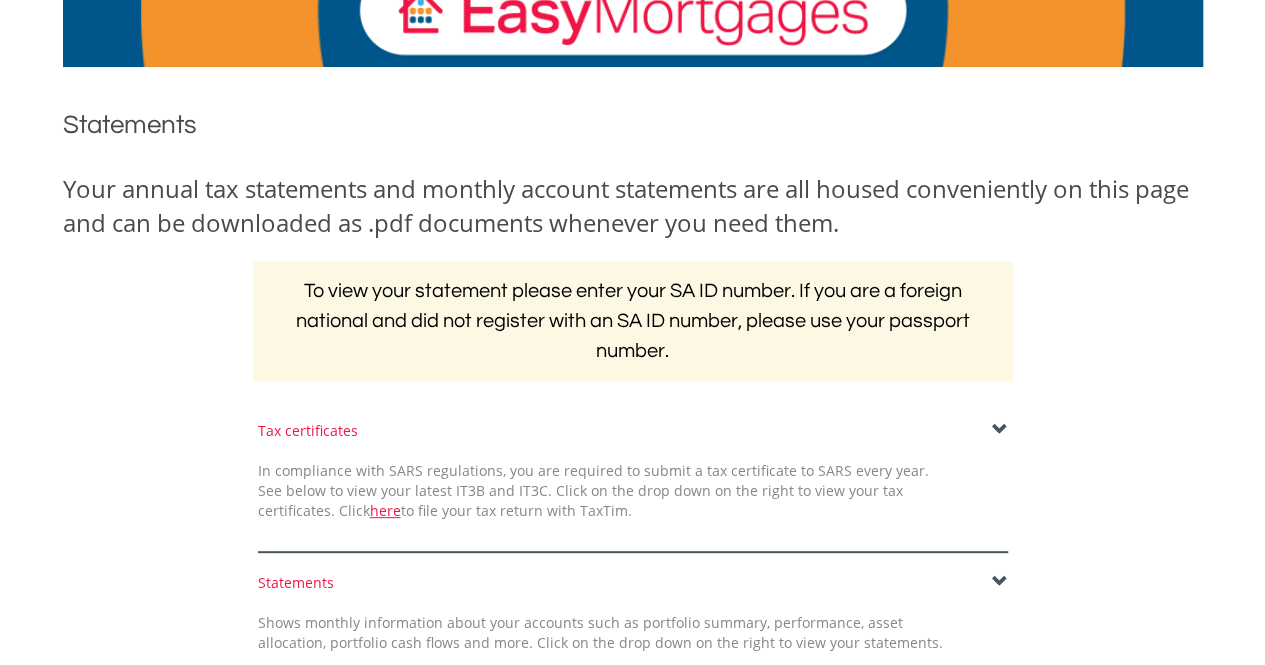 scroll, scrollTop: 200, scrollLeft: 0, axis: vertical 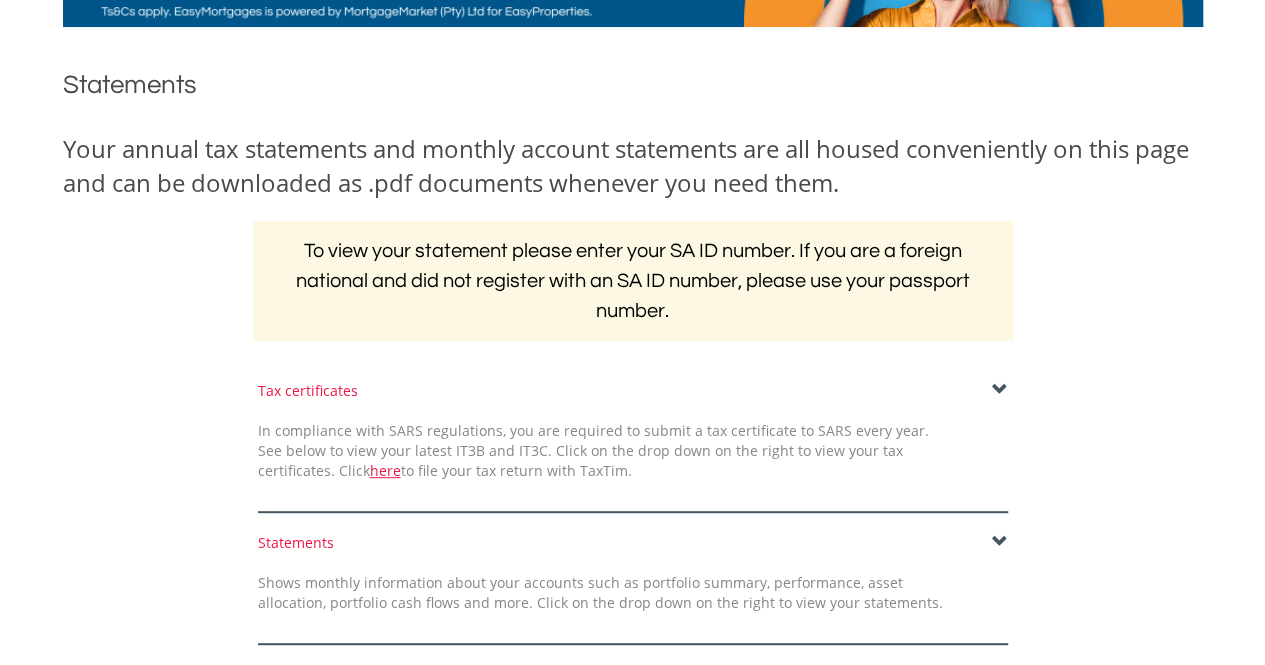 click on "Tax certificates" at bounding box center (633, 391) 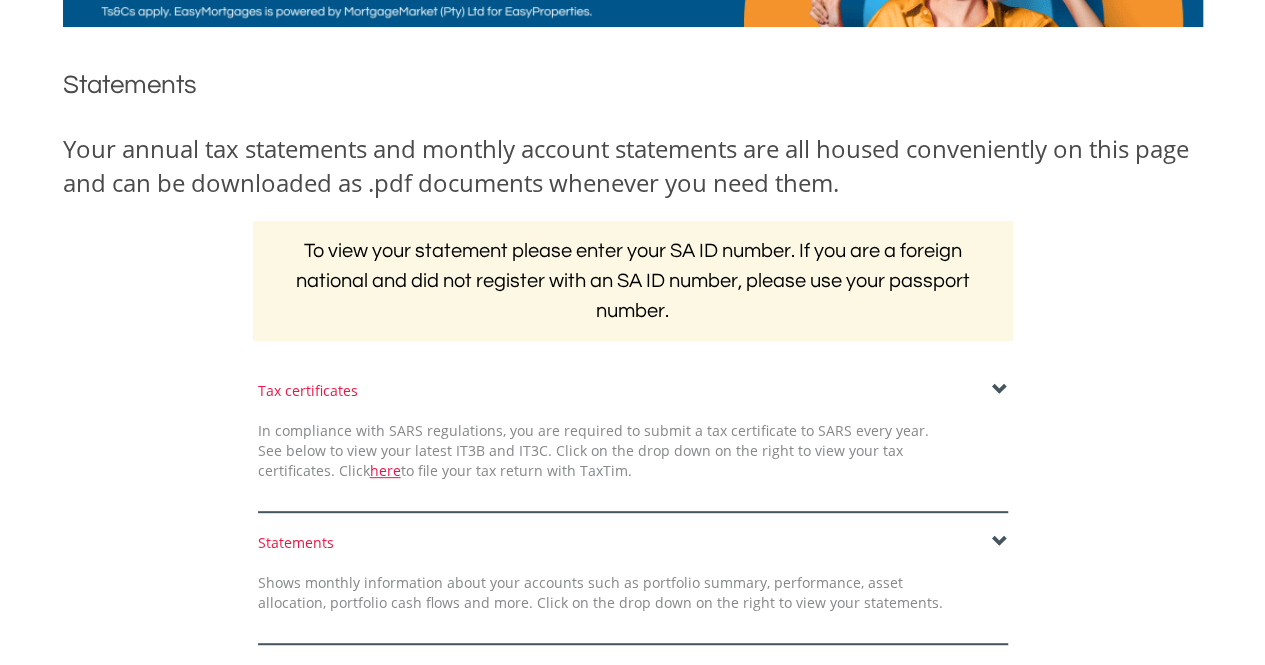 click at bounding box center [1000, 390] 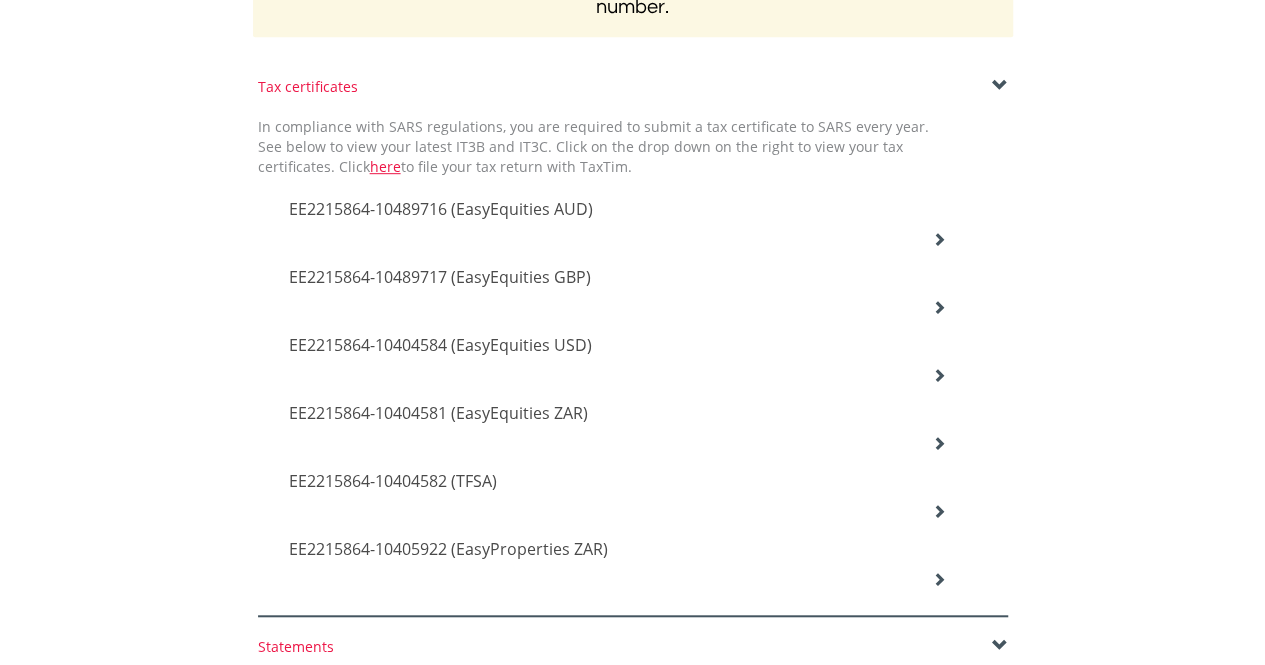 scroll, scrollTop: 500, scrollLeft: 0, axis: vertical 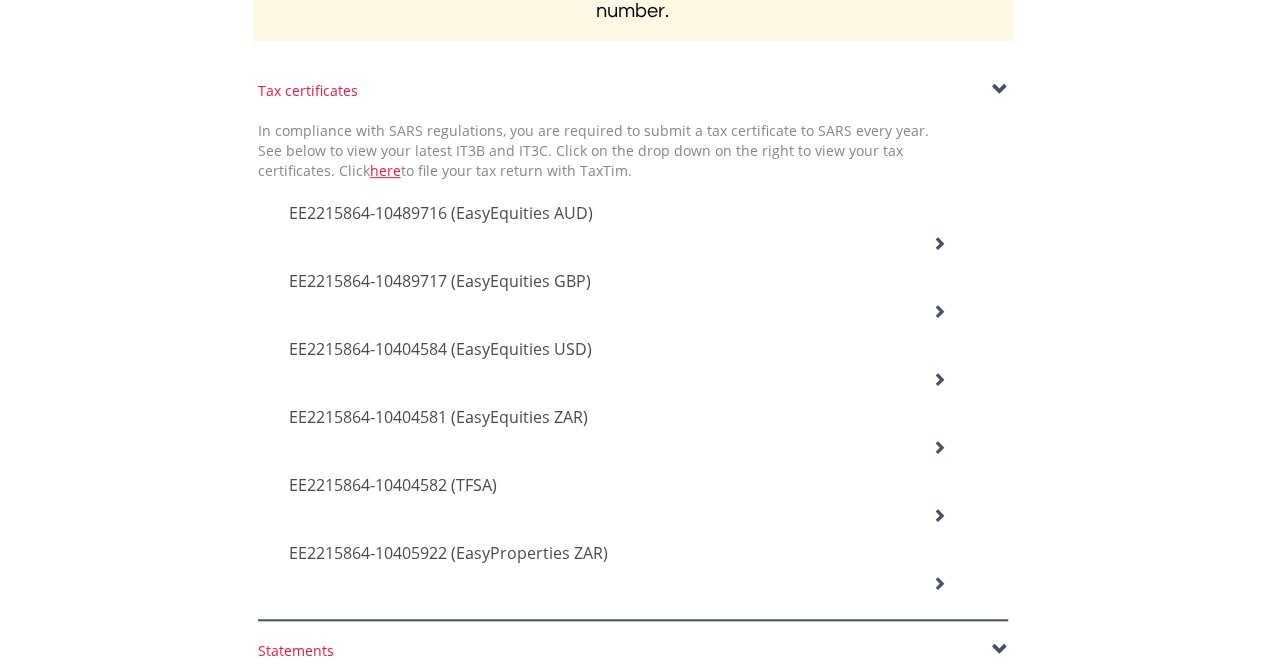 click on "EE2215864-10404582 (TFSA)" at bounding box center (441, 213) 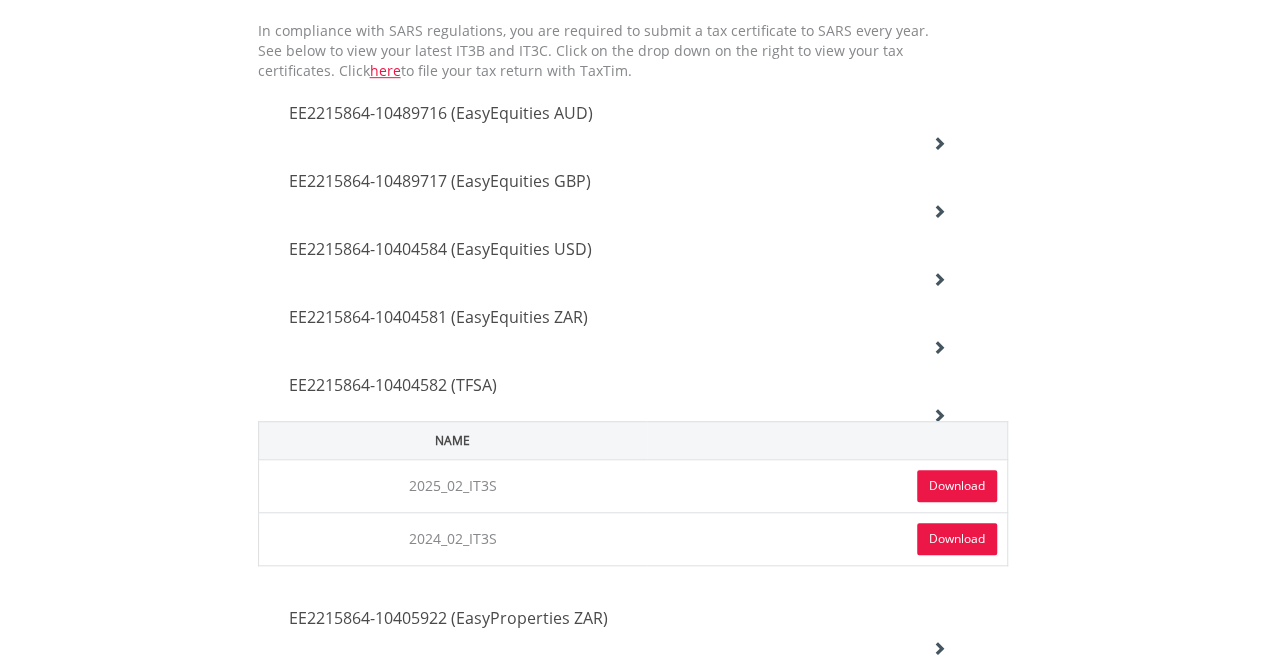 scroll, scrollTop: 700, scrollLeft: 0, axis: vertical 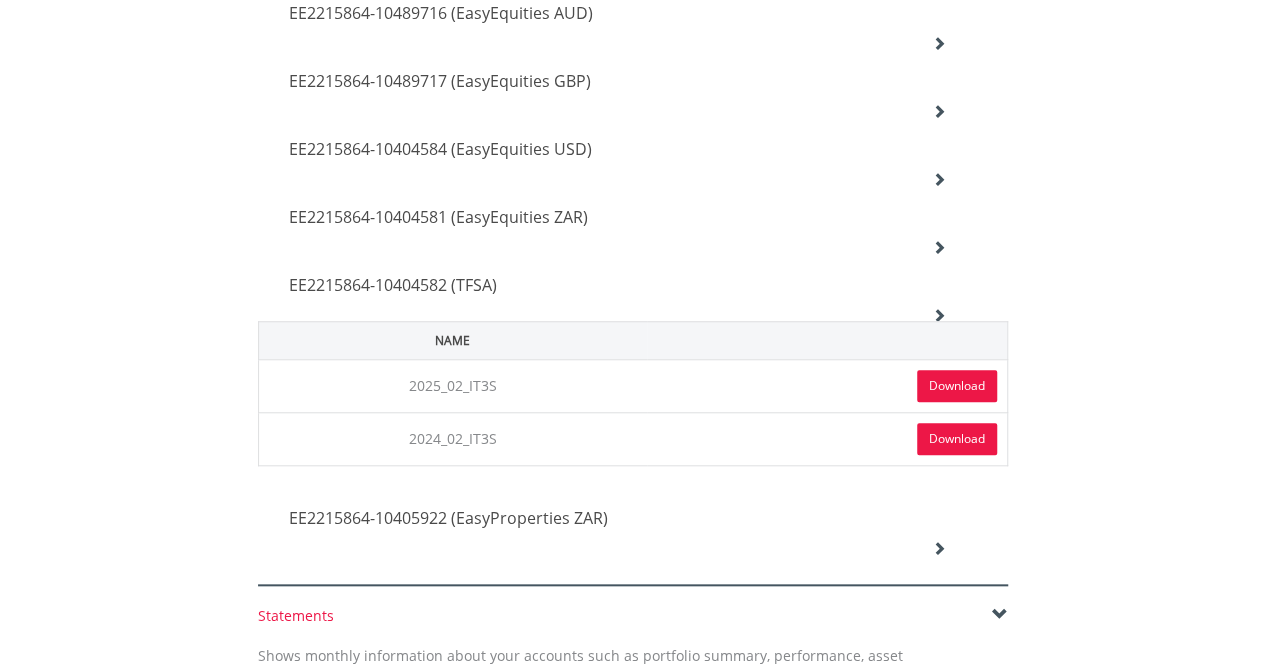 click on "Download" at bounding box center (957, 386) 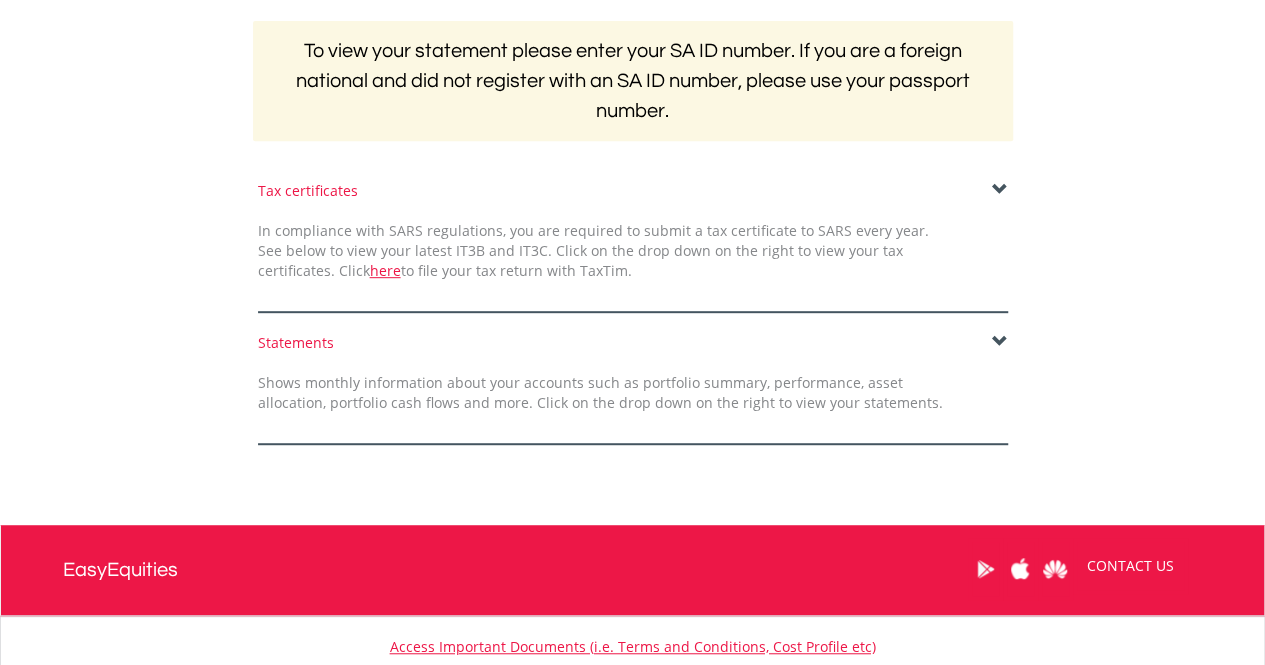 scroll, scrollTop: 300, scrollLeft: 0, axis: vertical 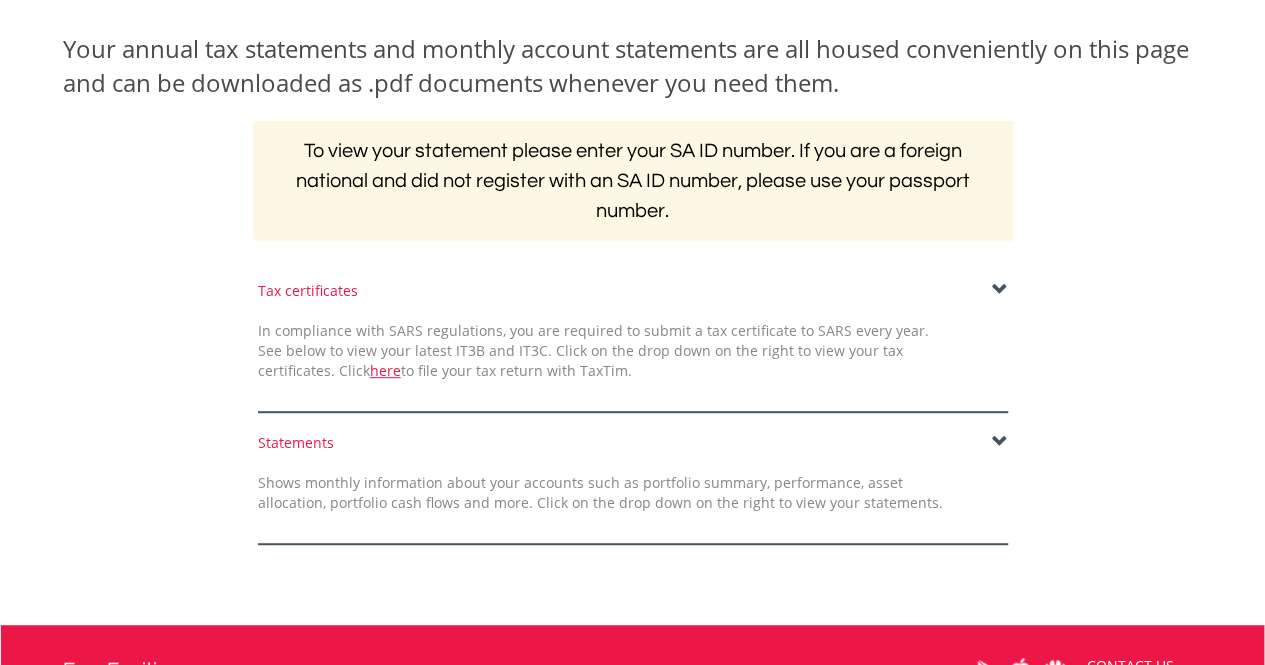 click at bounding box center [1000, 290] 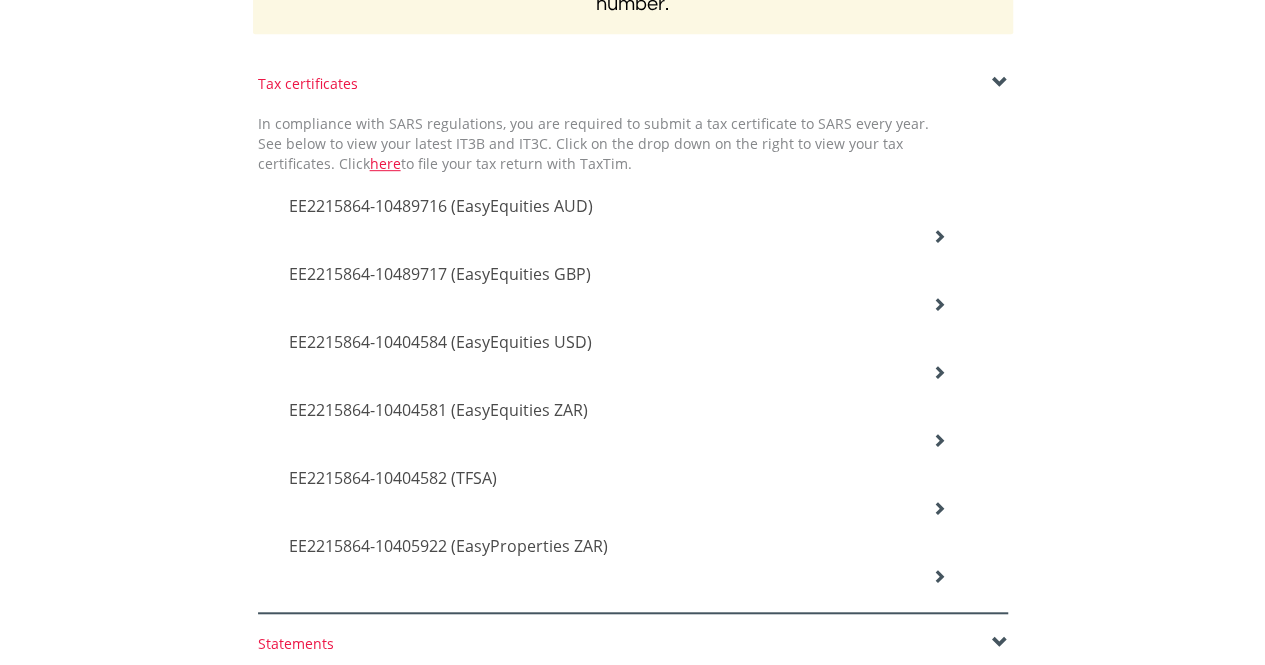 scroll, scrollTop: 600, scrollLeft: 0, axis: vertical 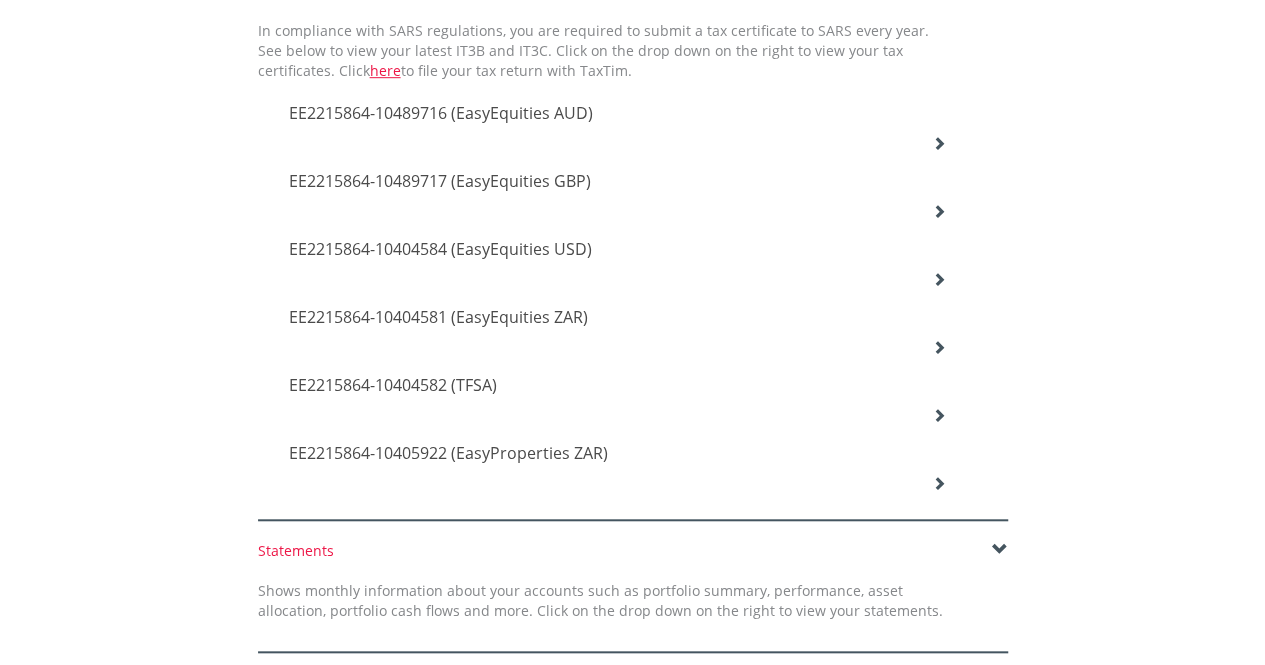 click on "EE2215864-10404581 (EasyEquities ZAR)" at bounding box center (441, 113) 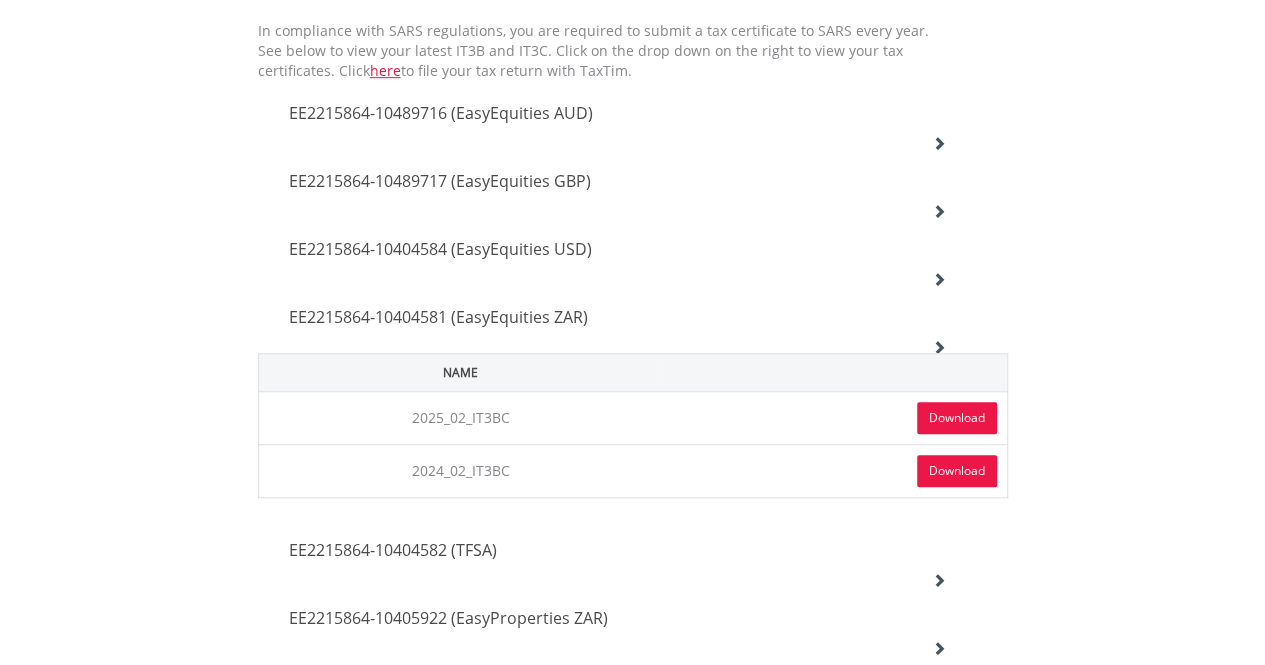 click on "Download" at bounding box center (957, 418) 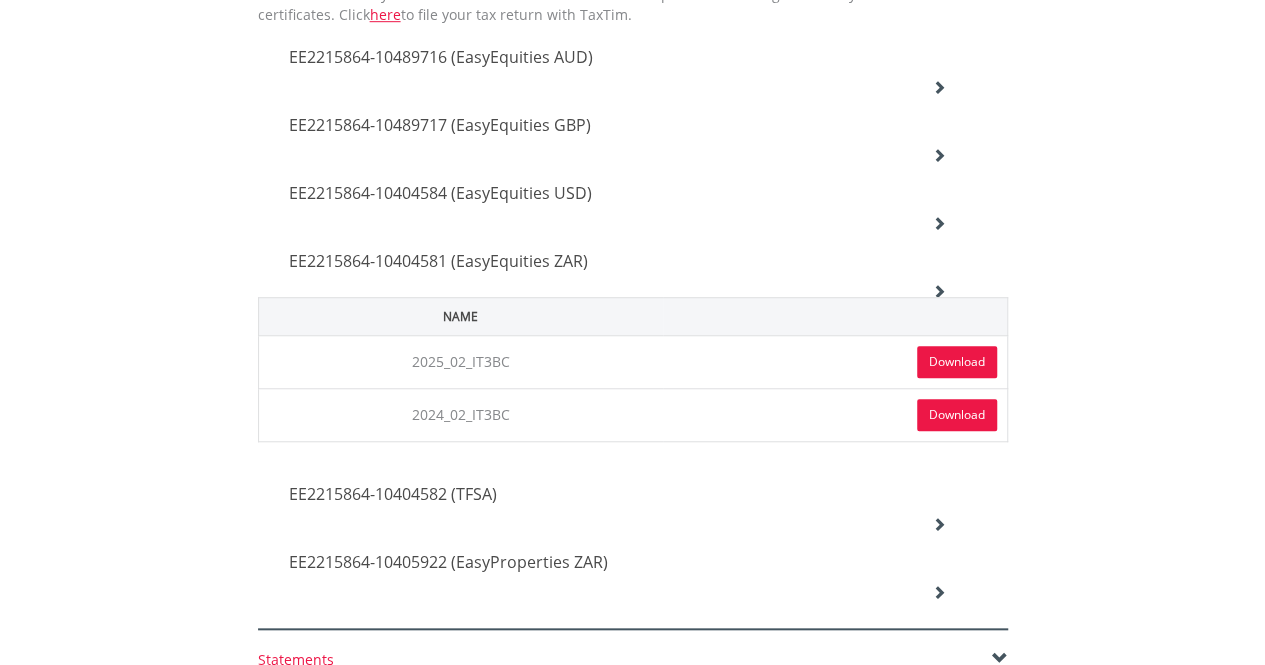 scroll, scrollTop: 700, scrollLeft: 0, axis: vertical 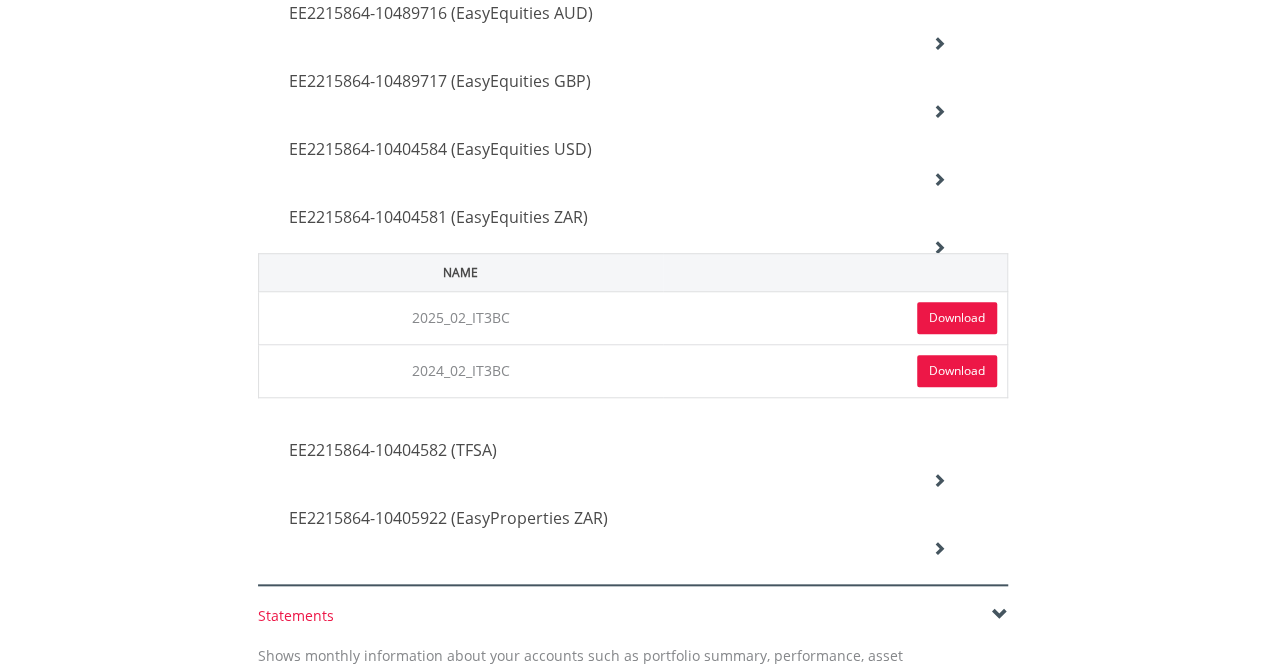 click on "EE2215864-10404582 (TFSA)" at bounding box center (441, 13) 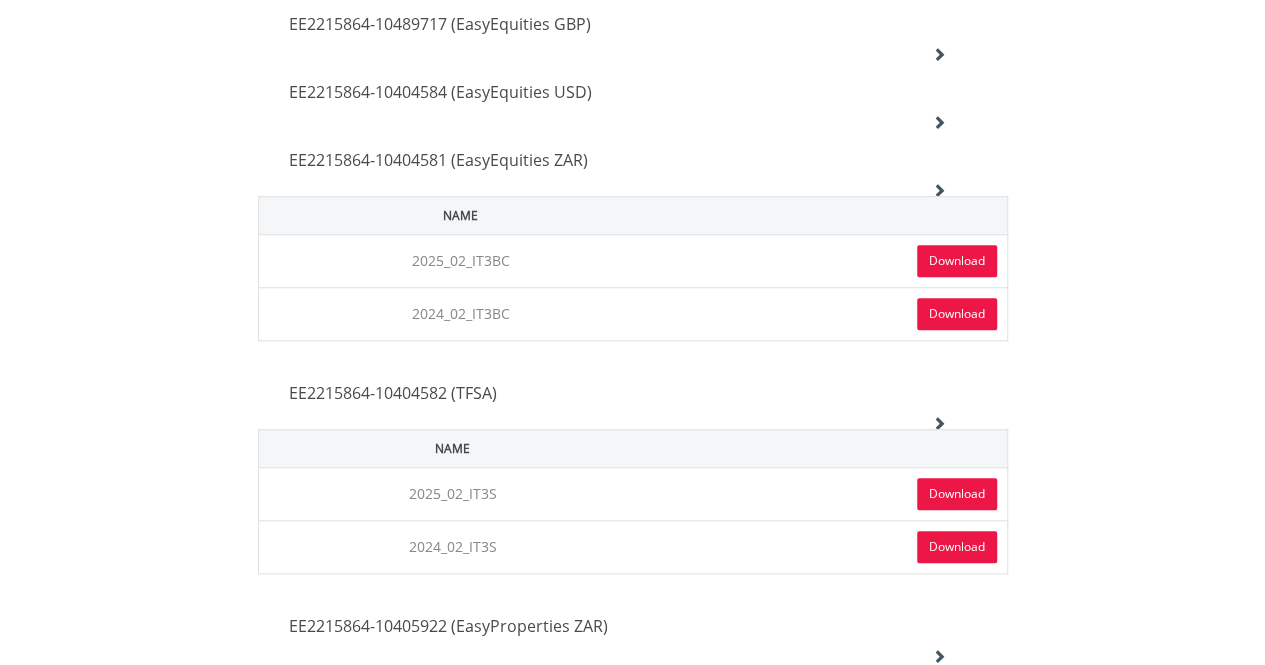 scroll, scrollTop: 900, scrollLeft: 0, axis: vertical 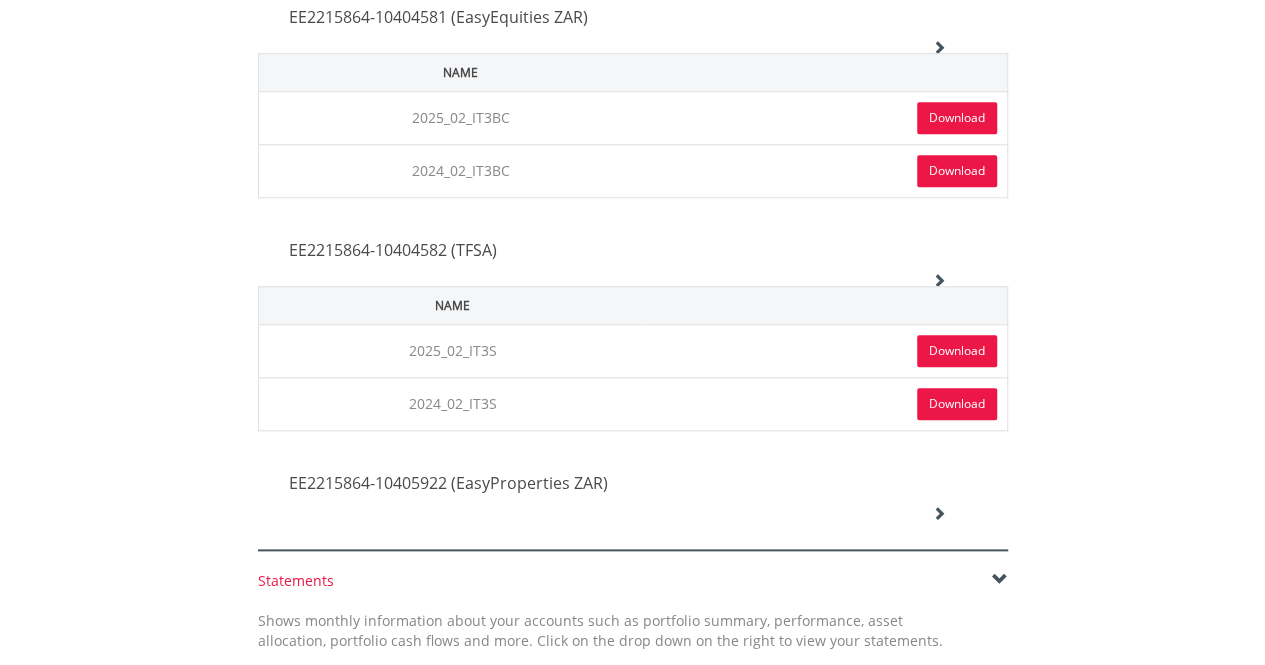 click on "Download" at bounding box center (957, 351) 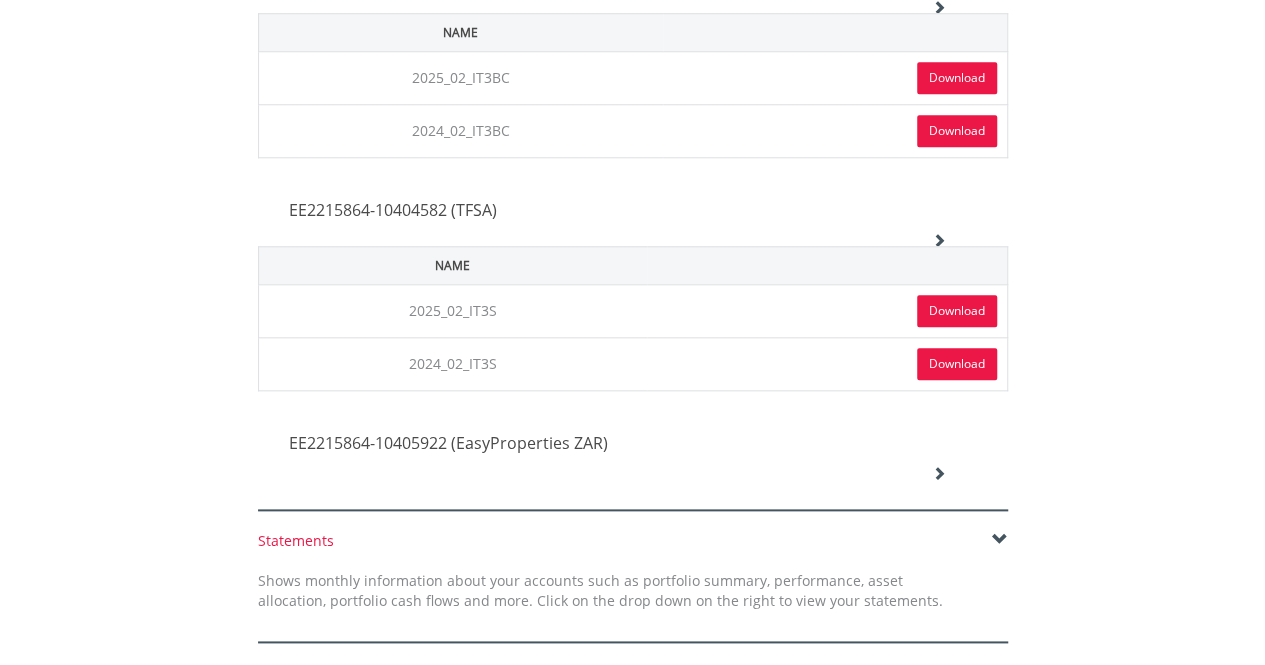 scroll, scrollTop: 1000, scrollLeft: 0, axis: vertical 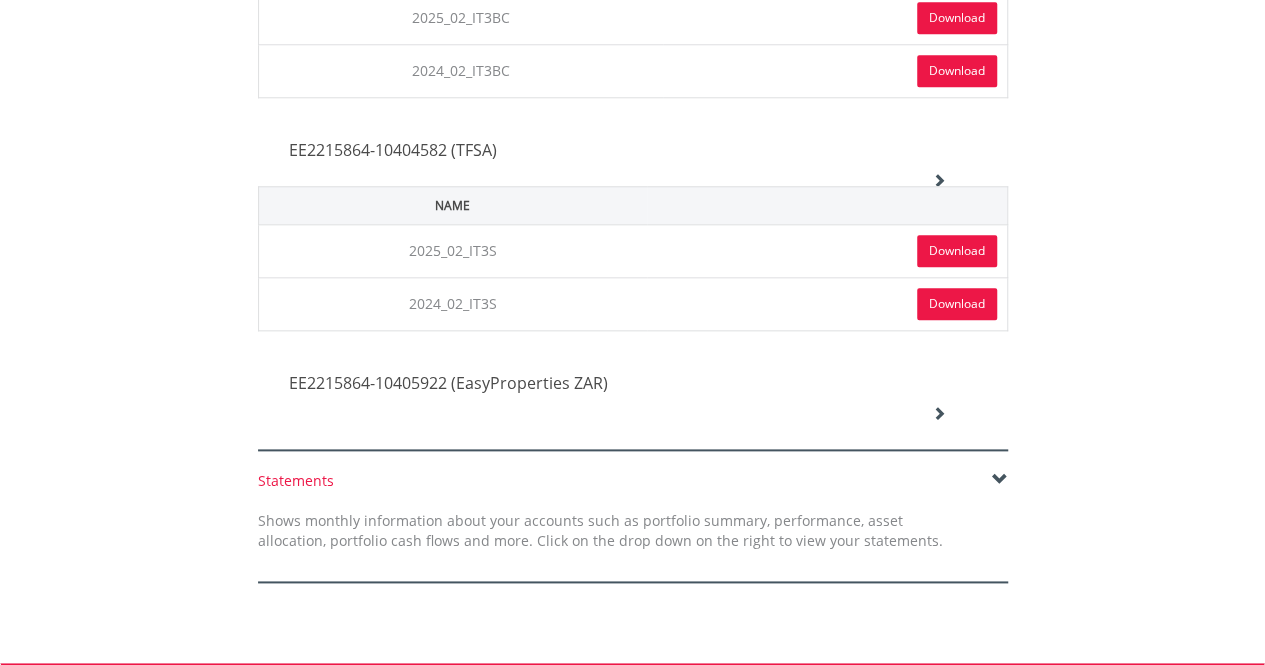 click on "EE2215864-10405922 (EasyProperties ZAR)" at bounding box center [441, -287] 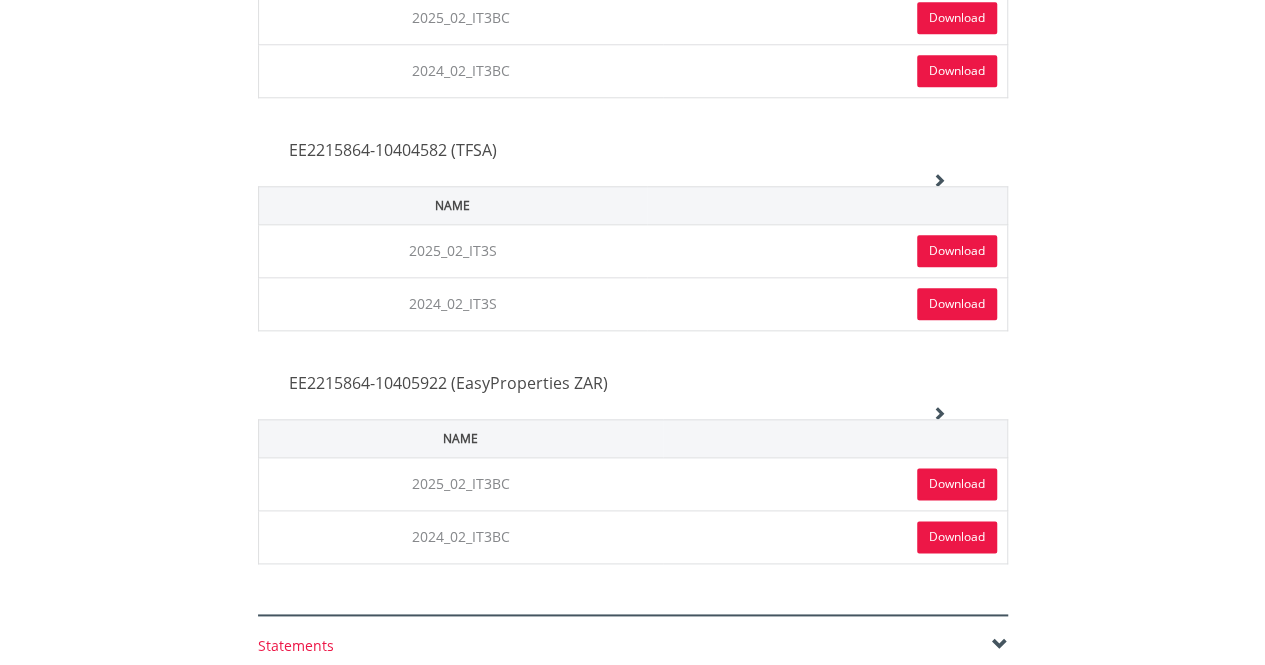 click on "Download" at bounding box center [957, 484] 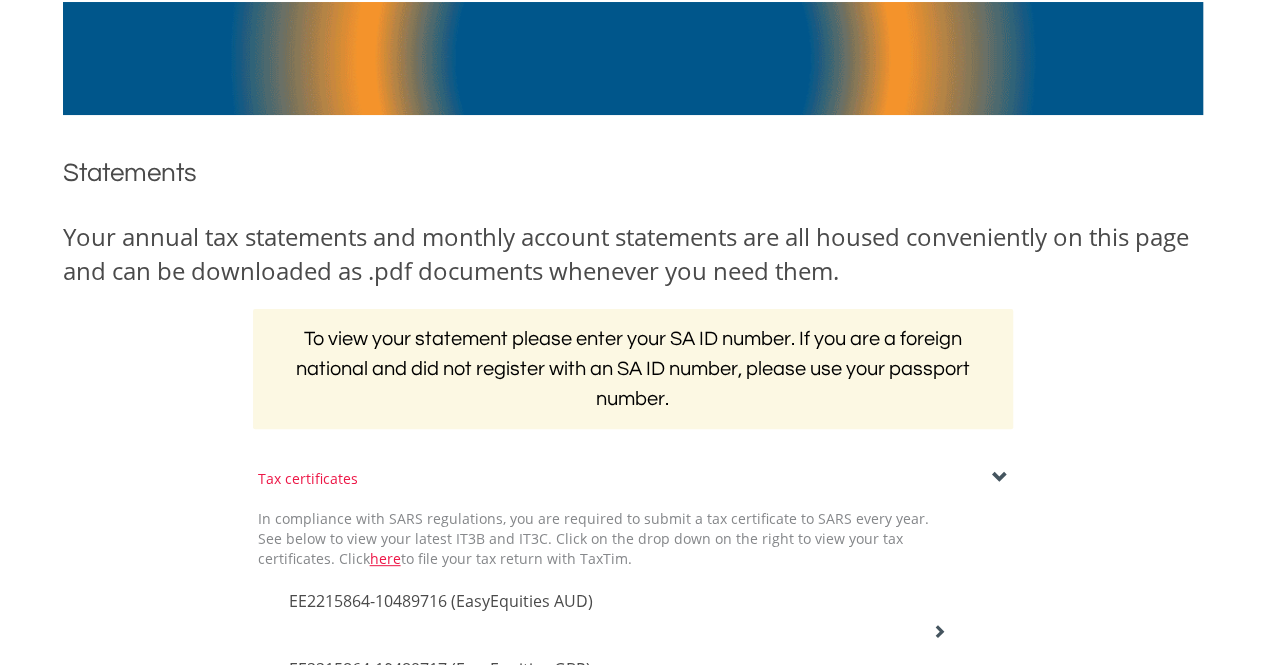 scroll, scrollTop: 0, scrollLeft: 0, axis: both 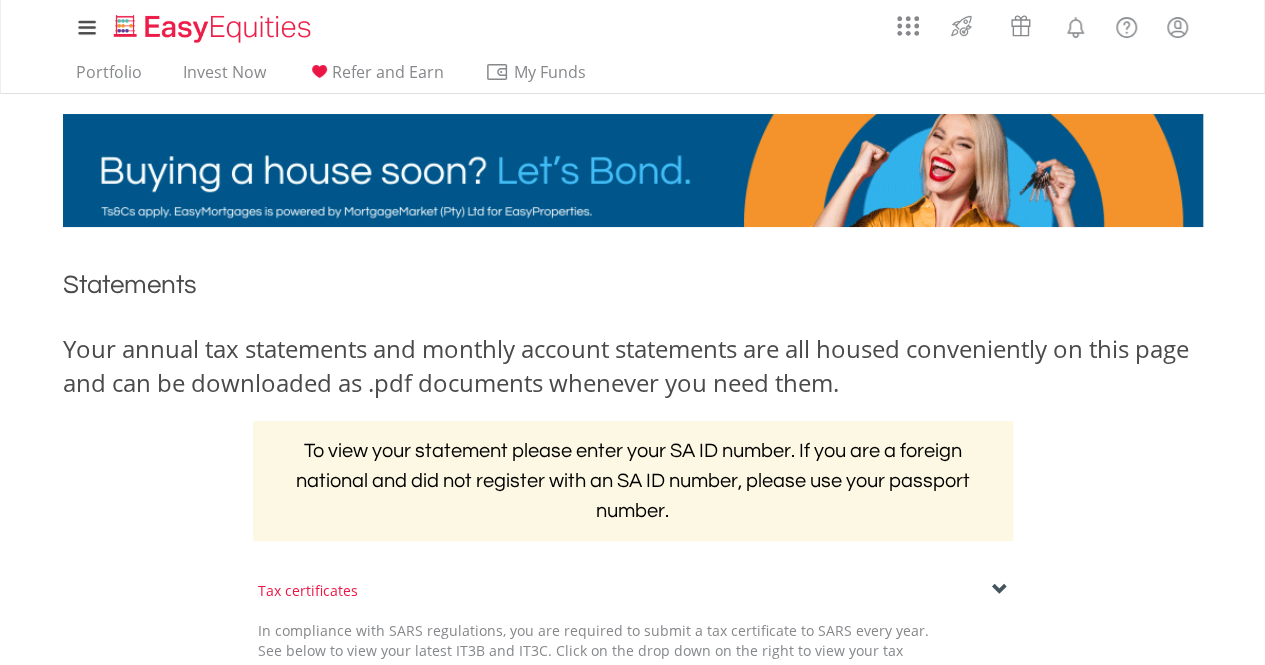 click on "My Investments
Invest Now
New Listings
Sell
My Recurring Investments
Pending Orders
Switch Unit Trusts
Vouchers
Buy a Voucher
Redeem a Voucher
Account Management" at bounding box center [633, 27] 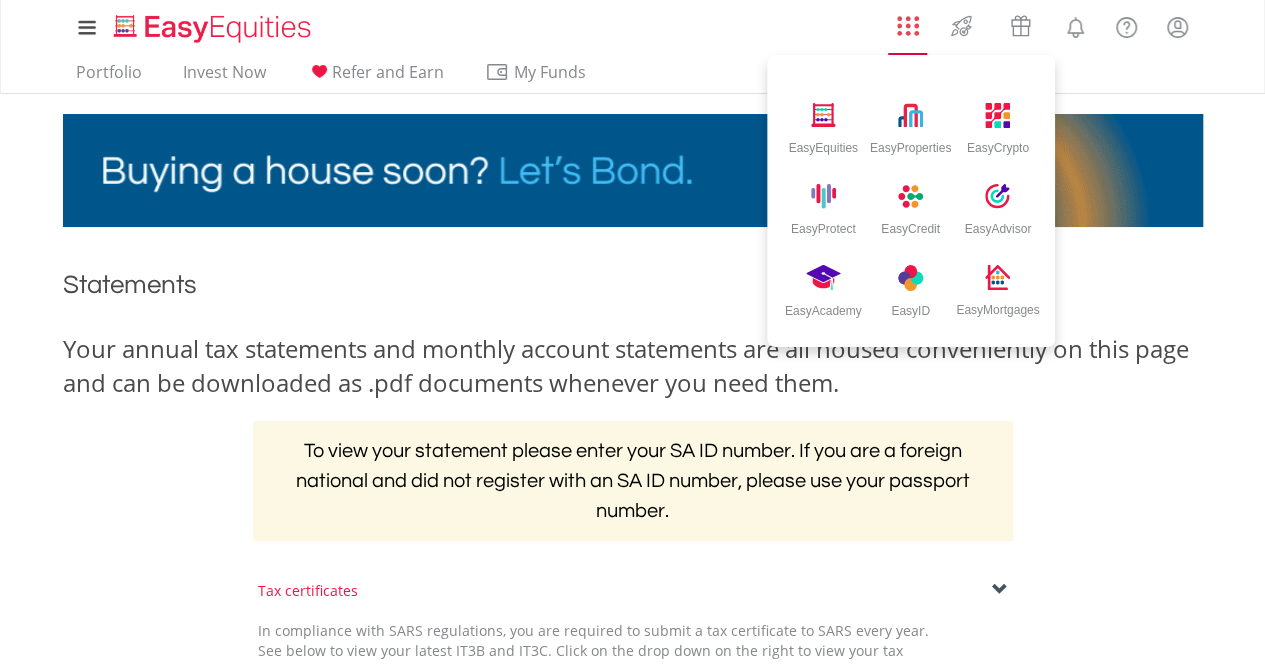 click at bounding box center (908, 26) 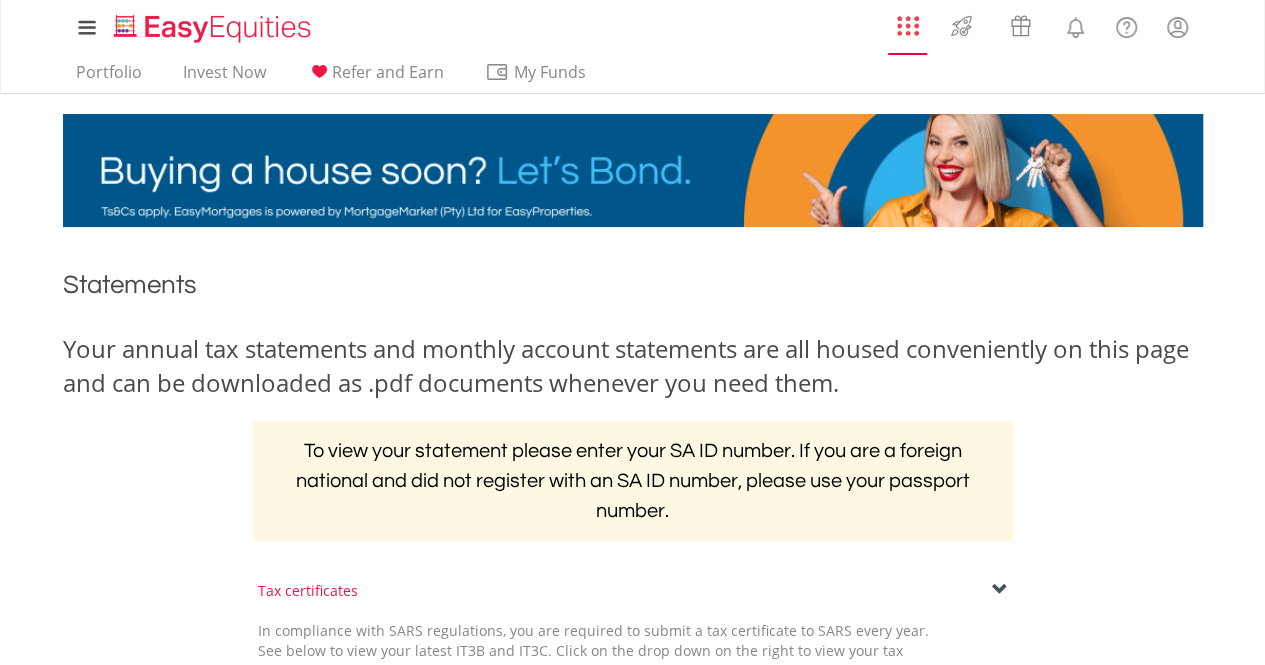 click at bounding box center (908, 26) 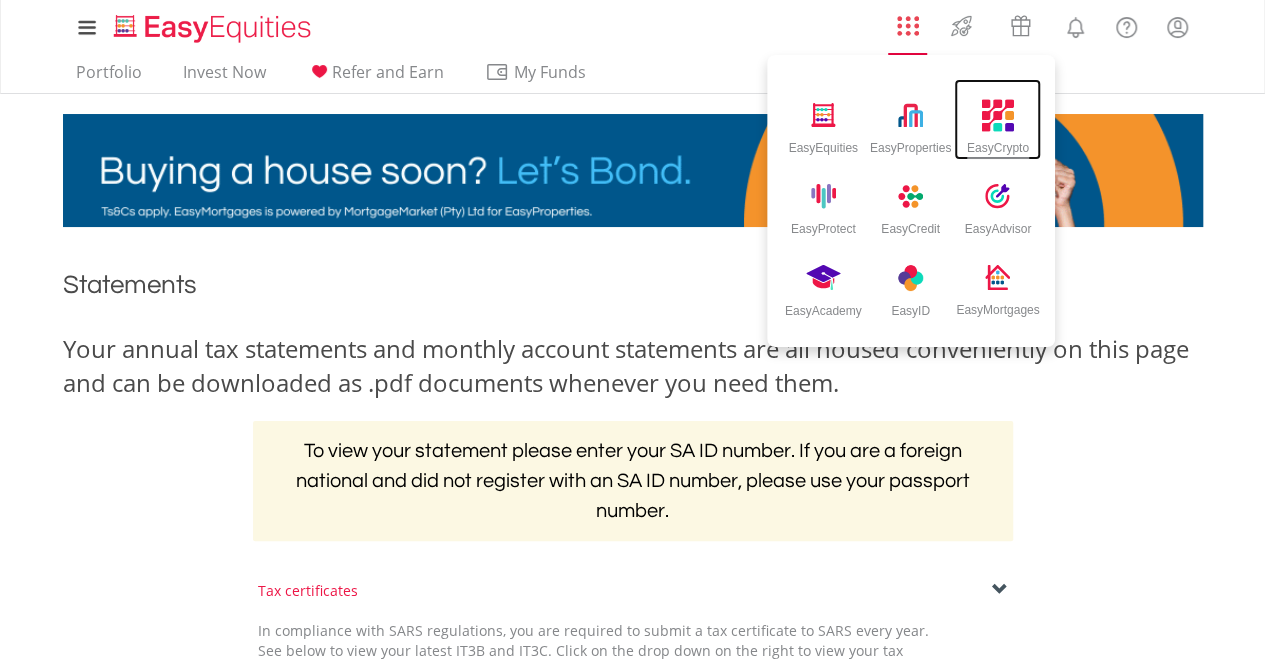 click on "EasyCrypto" at bounding box center [998, 144] 